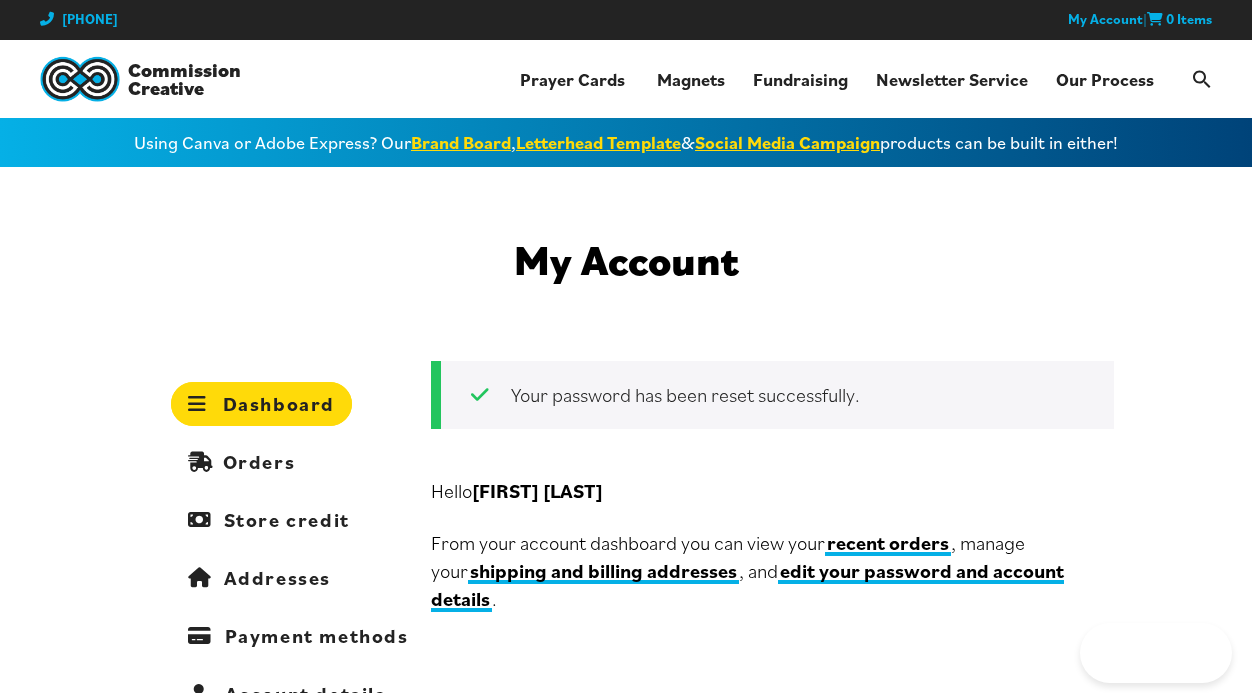 scroll, scrollTop: 0, scrollLeft: 0, axis: both 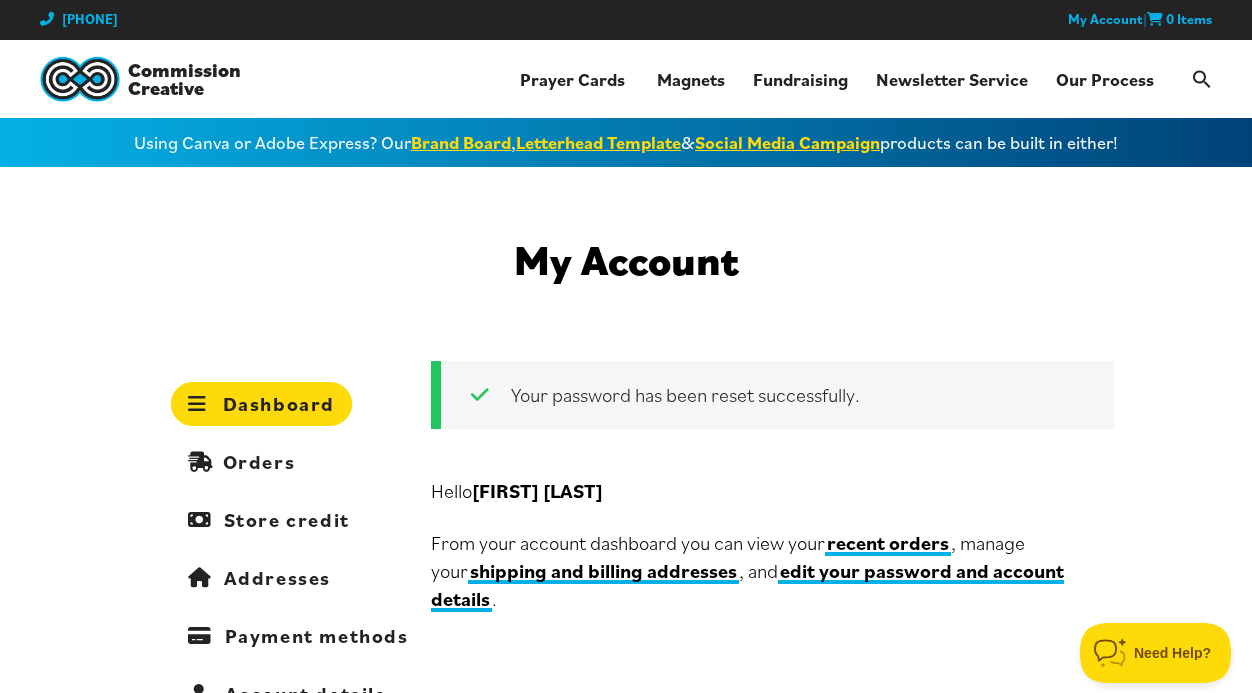 click on "My Account
Dashboard
Orders
Store credit
Addresses
Payment methods
Account details
Referrals
Communication
Log out
Your password has been reset successfully.
Hello  Katie Cannon
From your account dashboard you can view your  recent orders , manage your  shipping and billing addresses , and  edit your password and account details ." at bounding box center [626, 563] 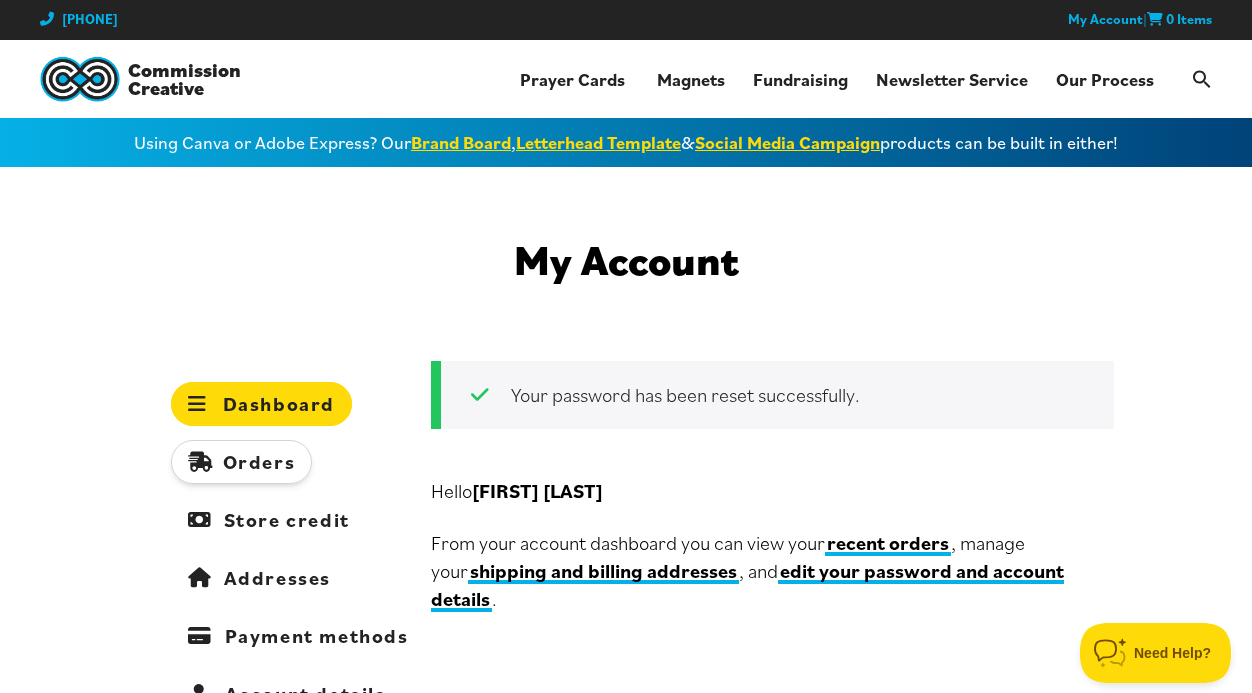 click on "Orders" at bounding box center [241, 462] 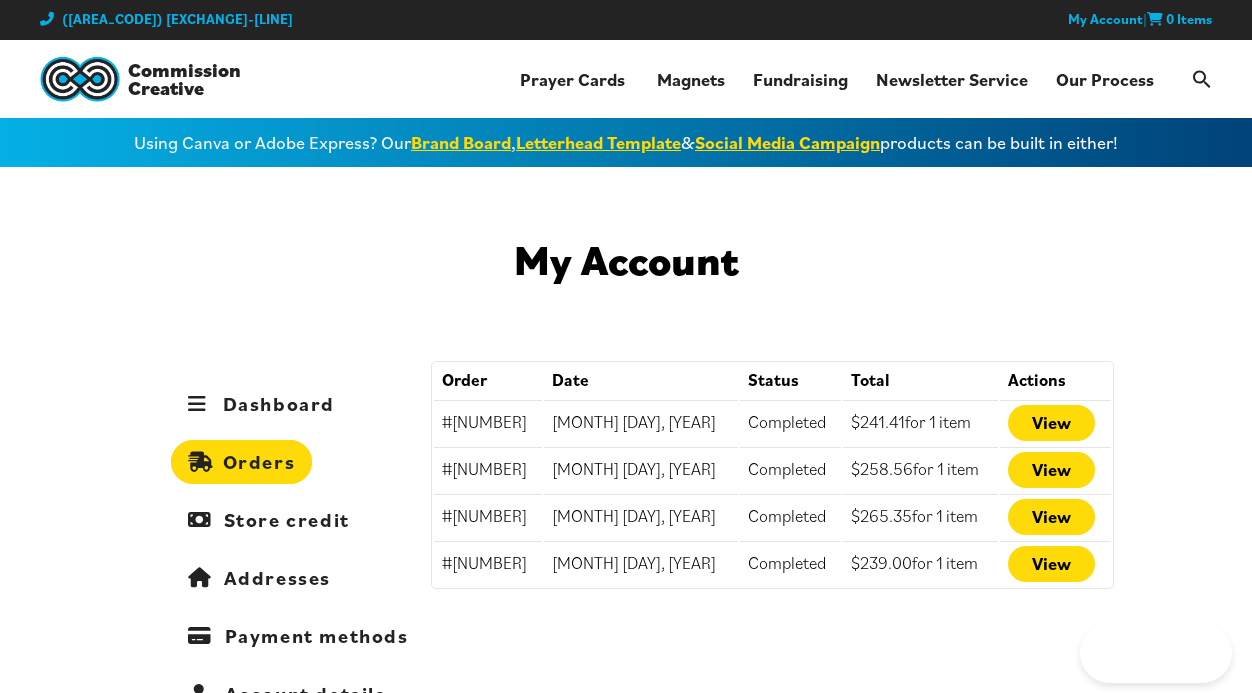 click on "Orders" at bounding box center [241, 462] 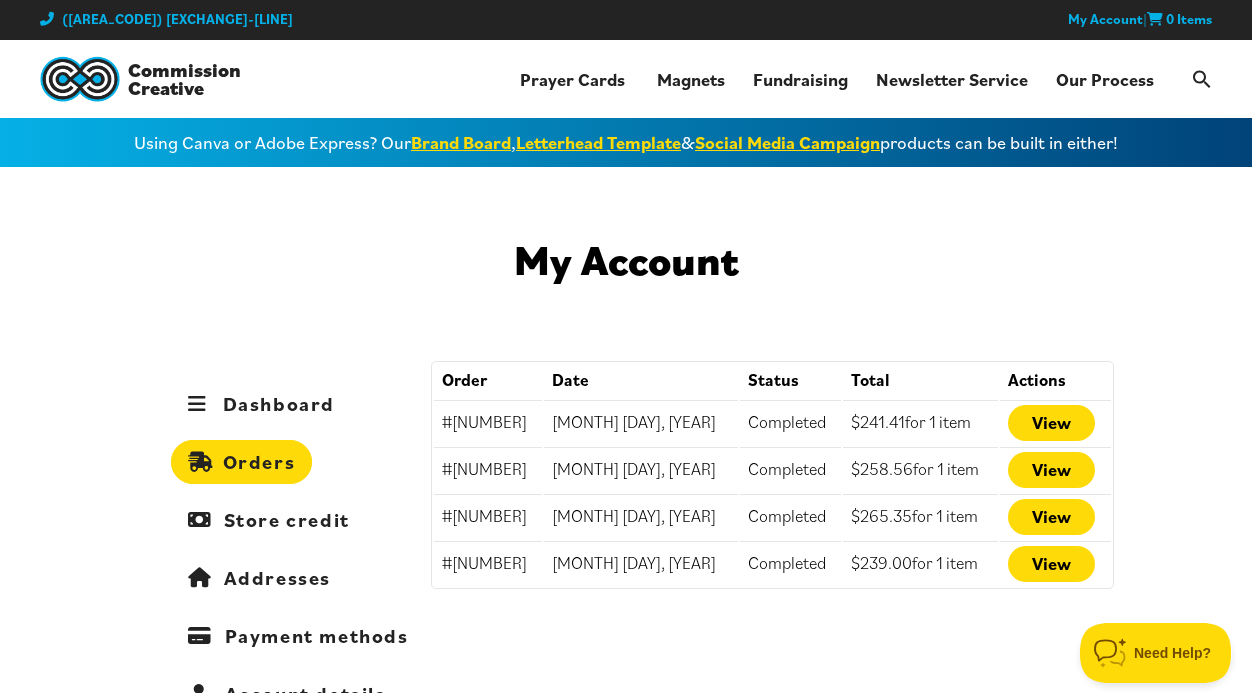 scroll, scrollTop: 0, scrollLeft: 0, axis: both 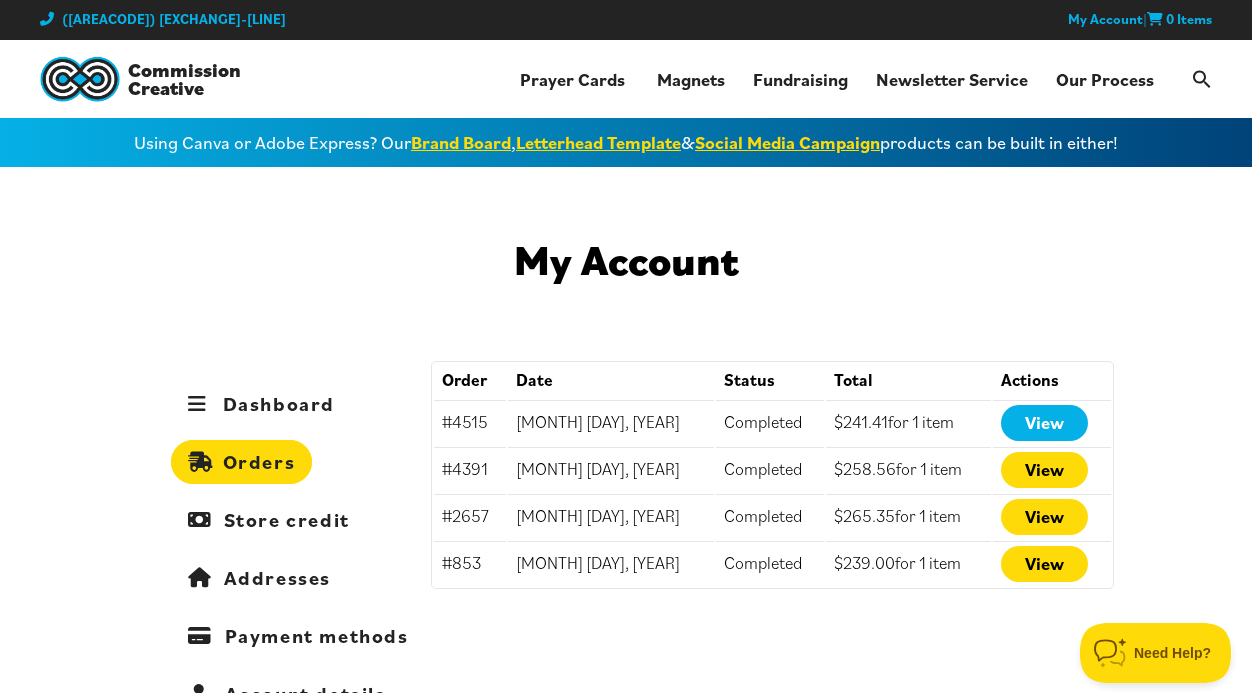 click on "View" at bounding box center [1044, 423] 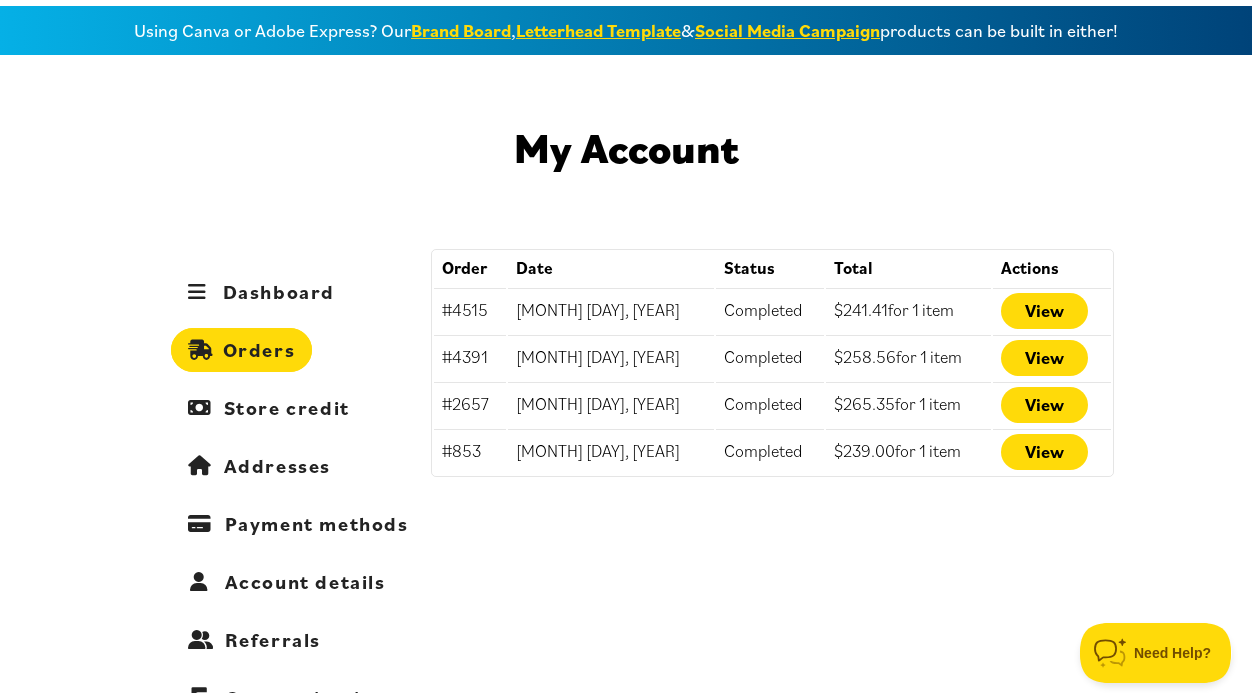 scroll, scrollTop: 0, scrollLeft: 0, axis: both 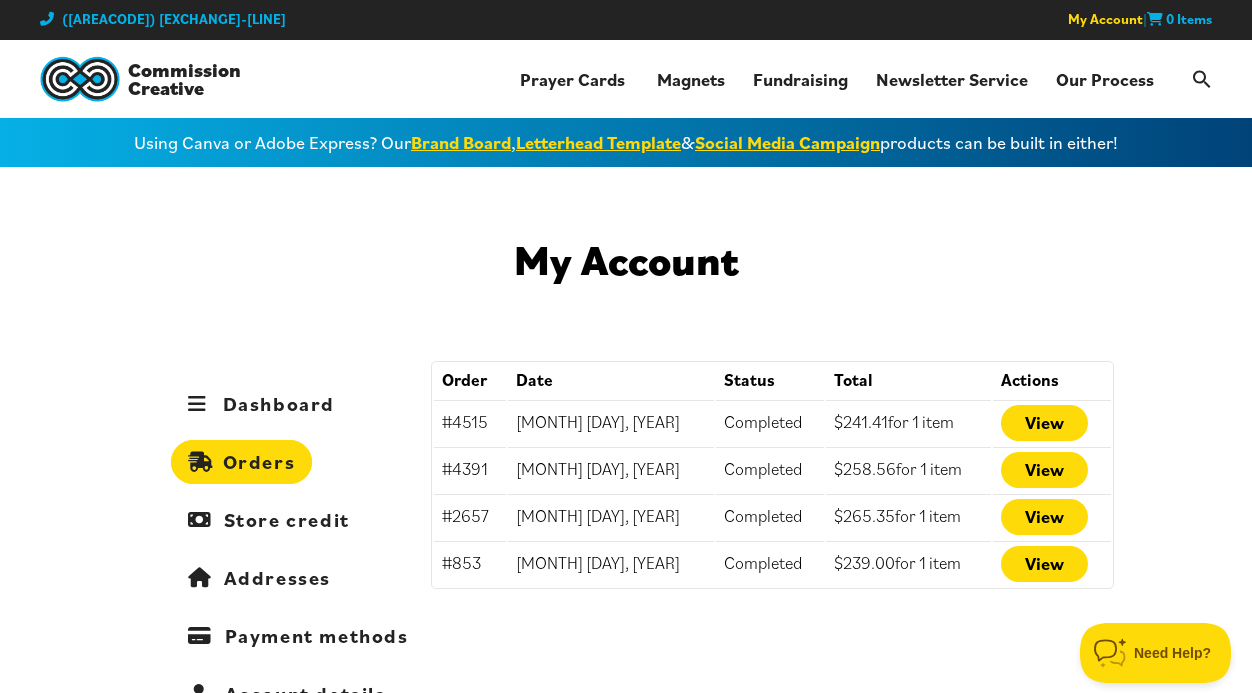 click on "My Account" at bounding box center (1105, 20) 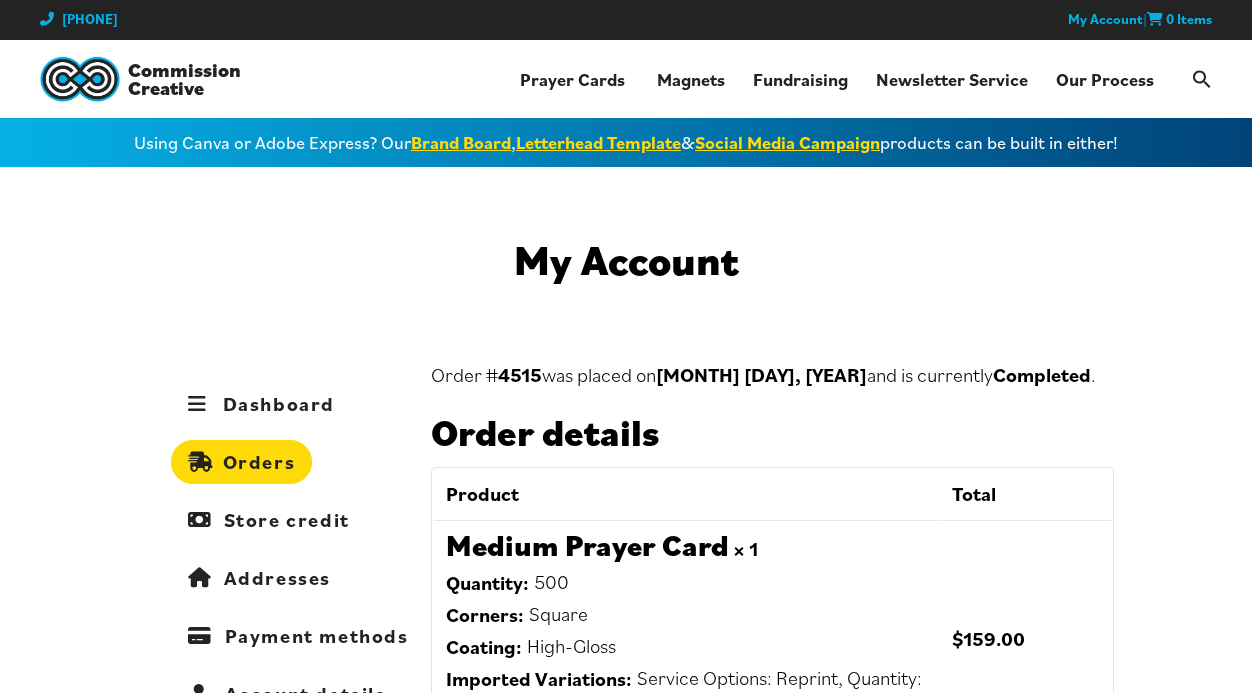 scroll, scrollTop: 0, scrollLeft: 0, axis: both 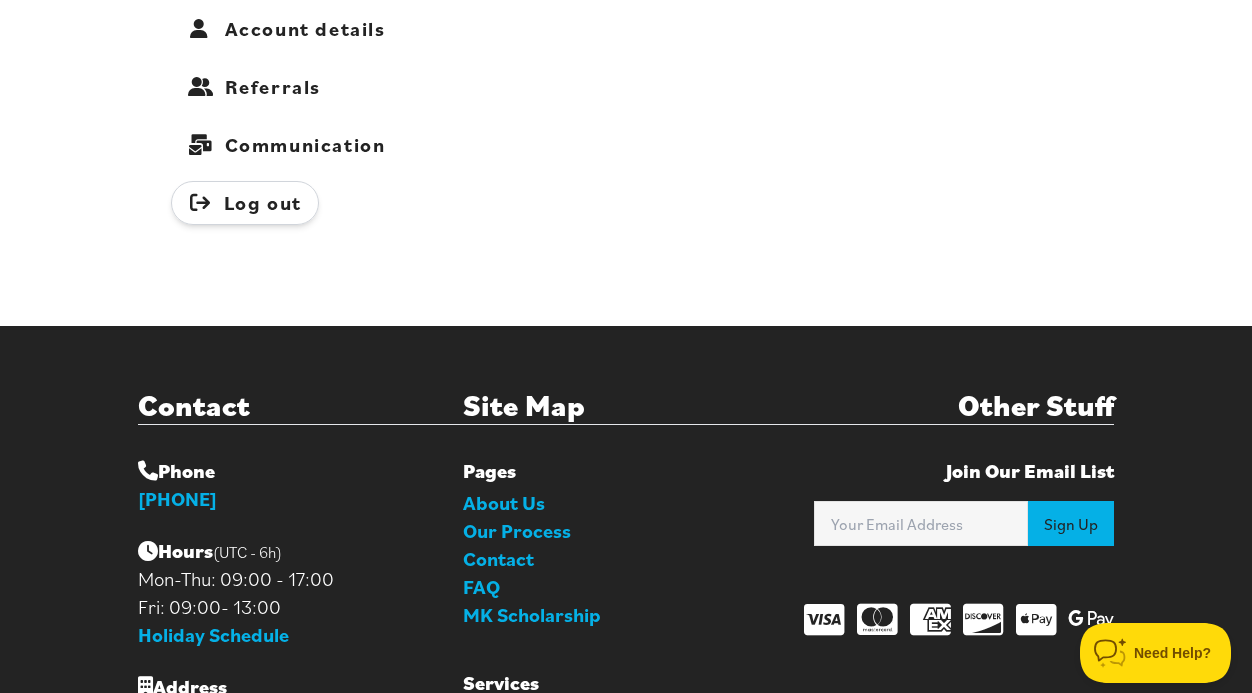click on "Log out" at bounding box center [245, 203] 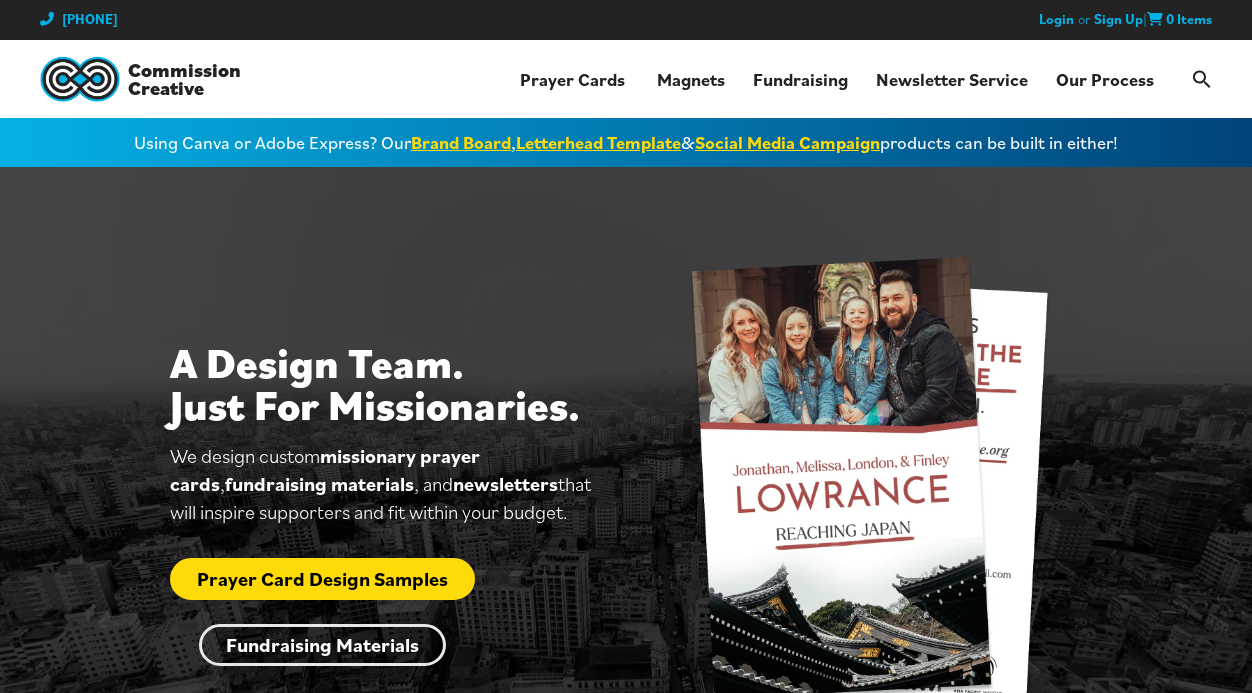 scroll, scrollTop: 0, scrollLeft: 0, axis: both 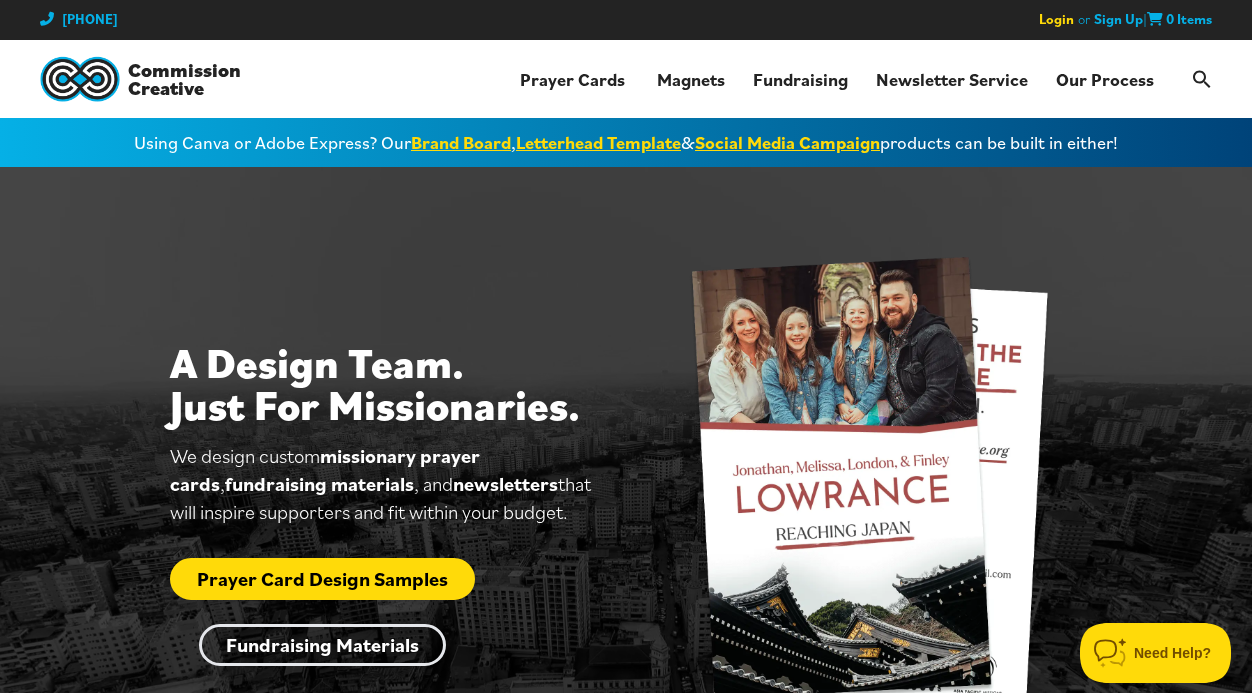 click on "Login" at bounding box center [1056, 20] 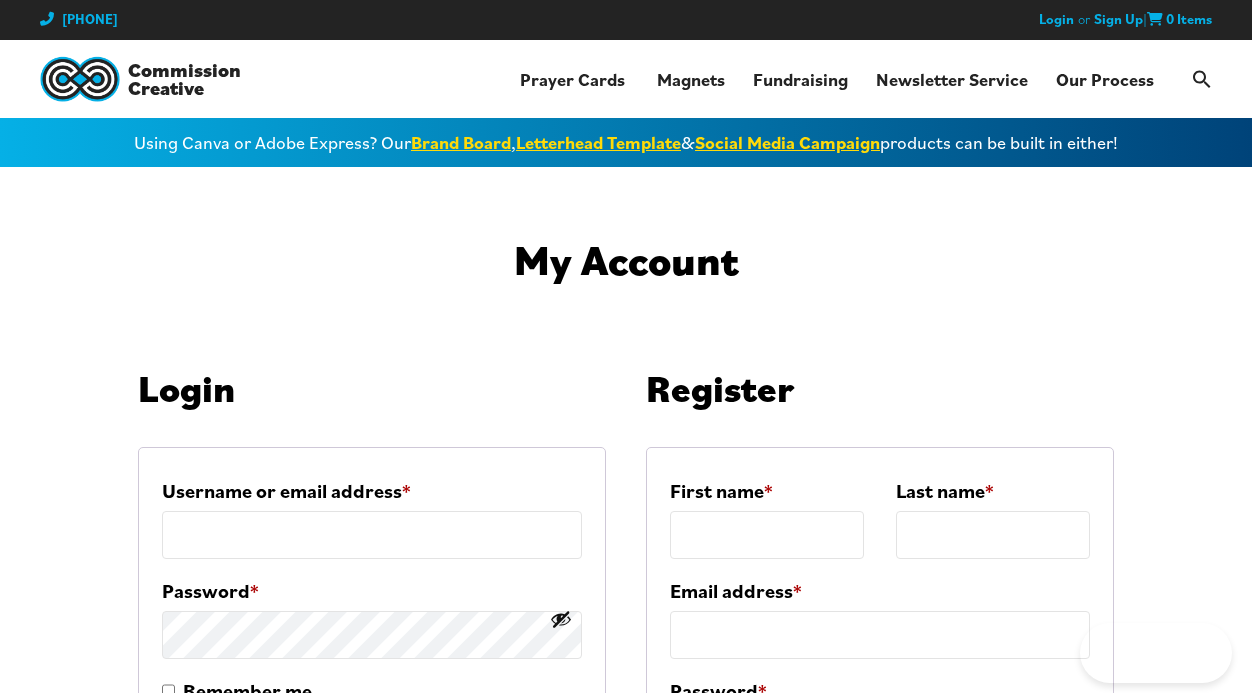 scroll, scrollTop: 0, scrollLeft: 0, axis: both 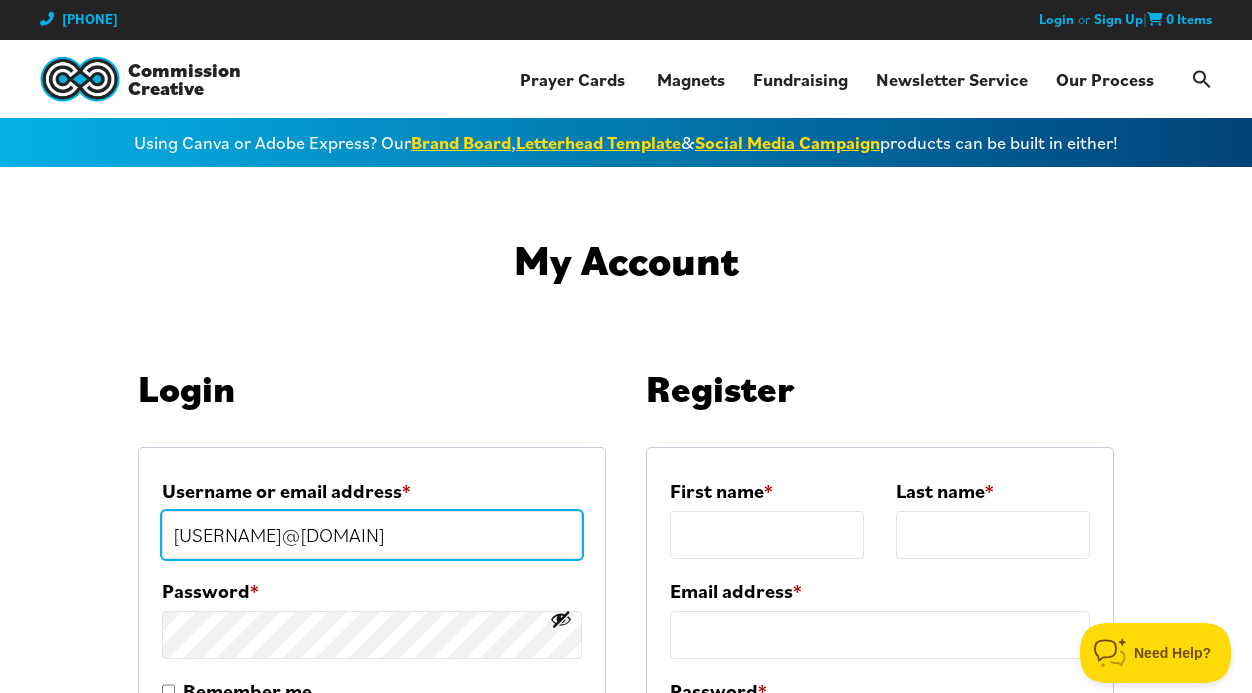 click on "cmaycannon@gmail.com" at bounding box center (372, 535) 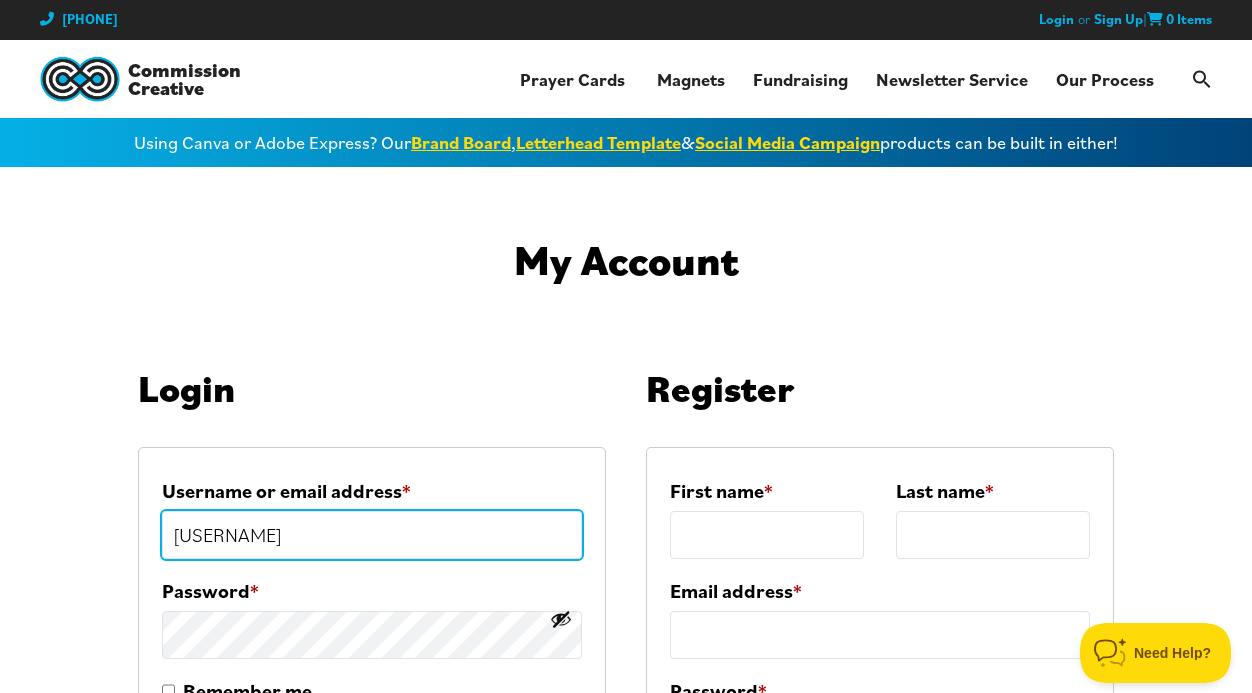 type on "katie.skipper@eu.agwm.org" 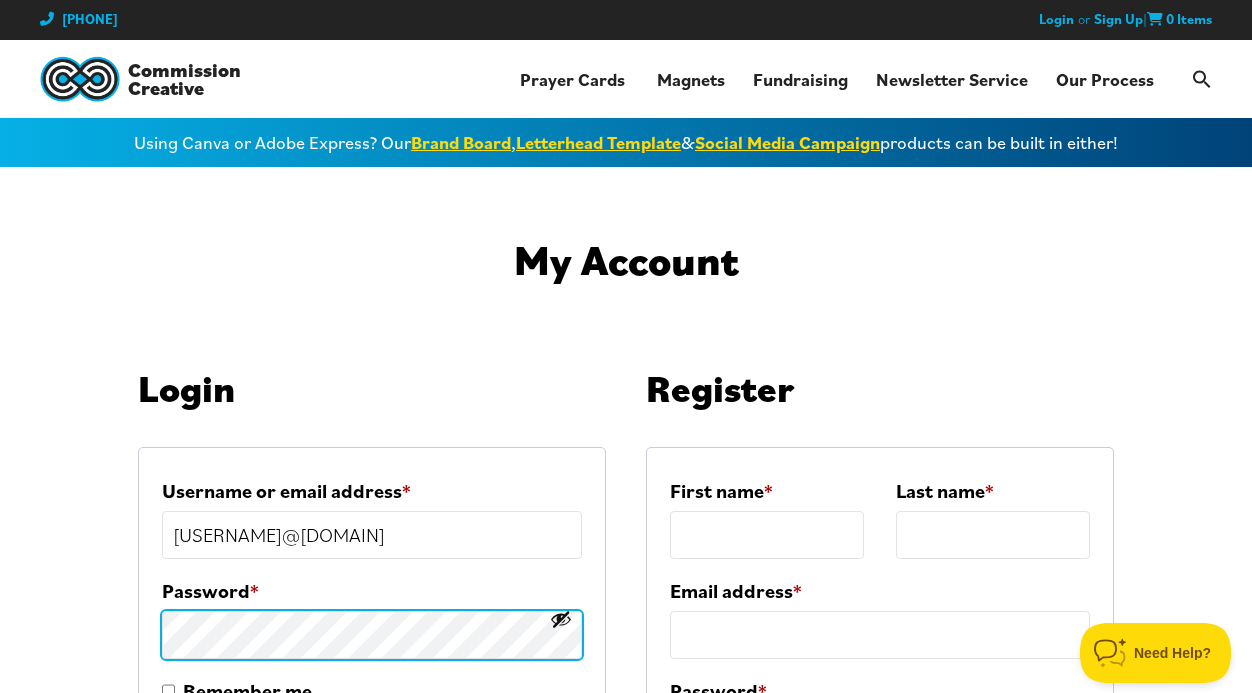 click on "Log in" at bounding box center (210, 737) 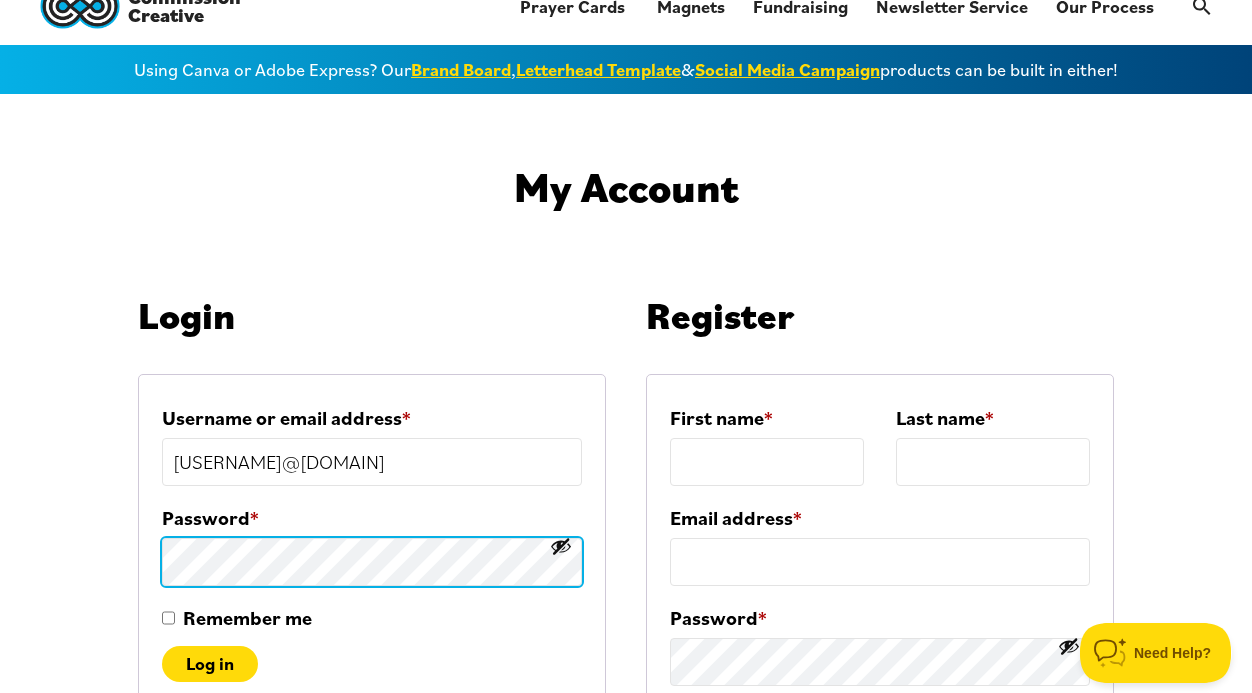 scroll, scrollTop: 82, scrollLeft: 0, axis: vertical 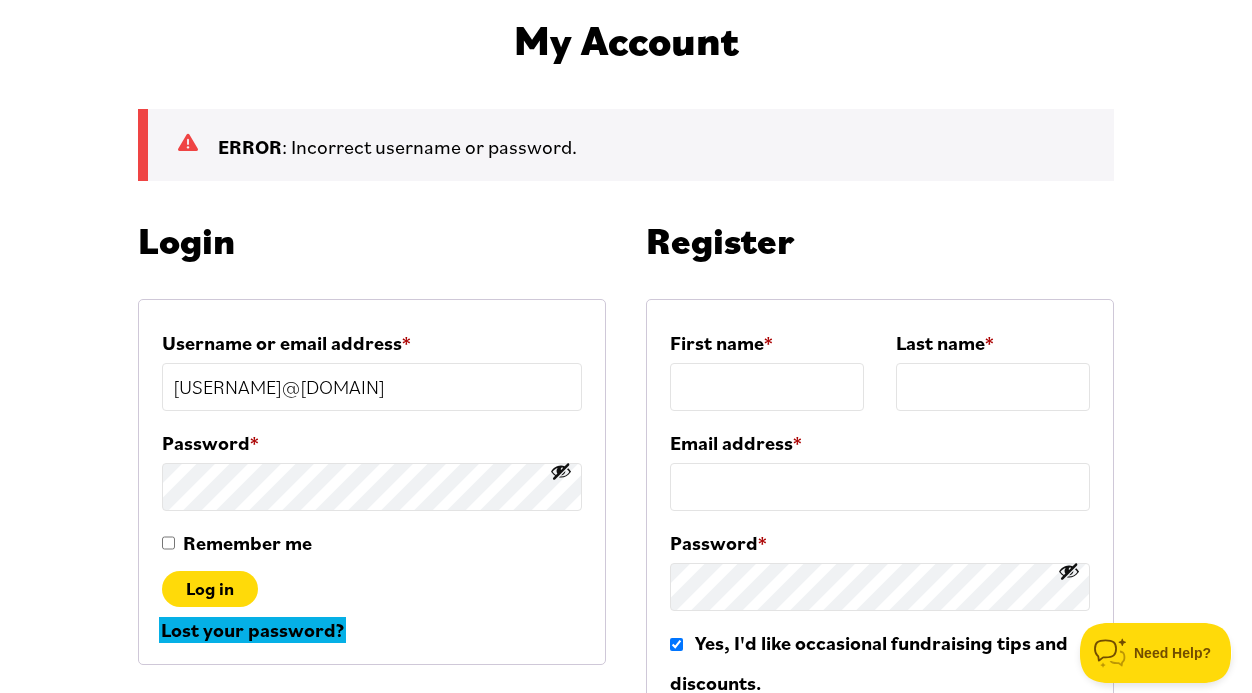 click on "Lost your password?" at bounding box center [252, 630] 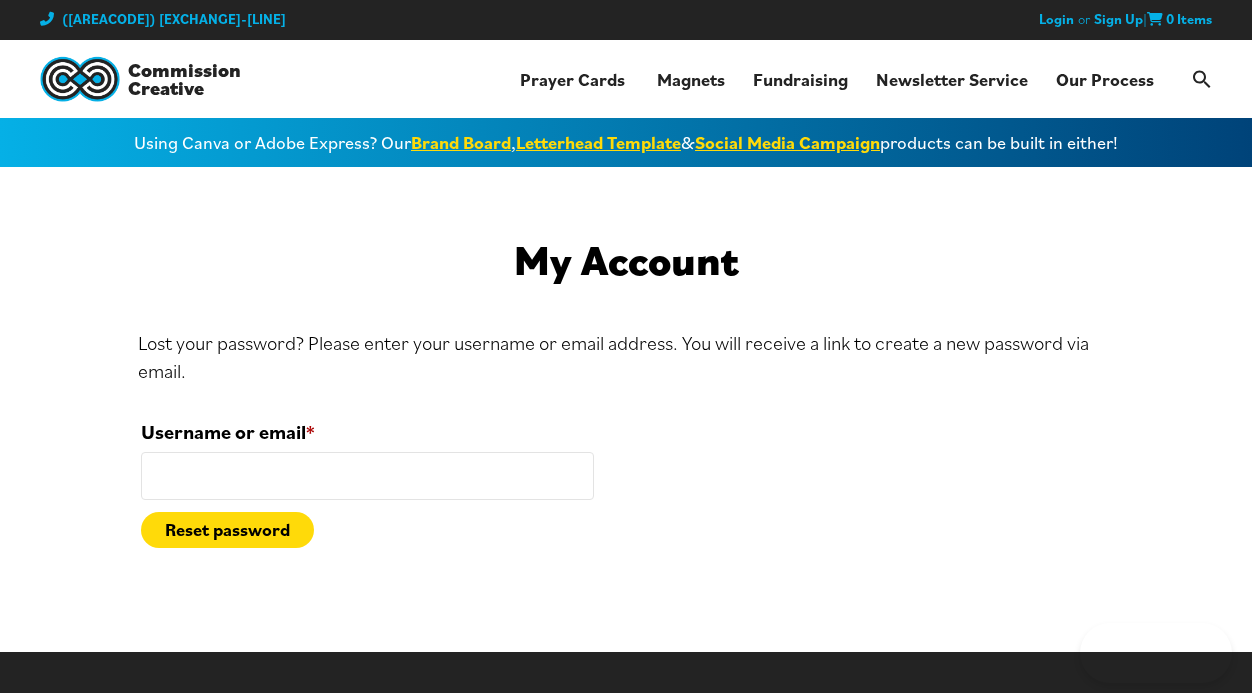 scroll, scrollTop: 0, scrollLeft: 0, axis: both 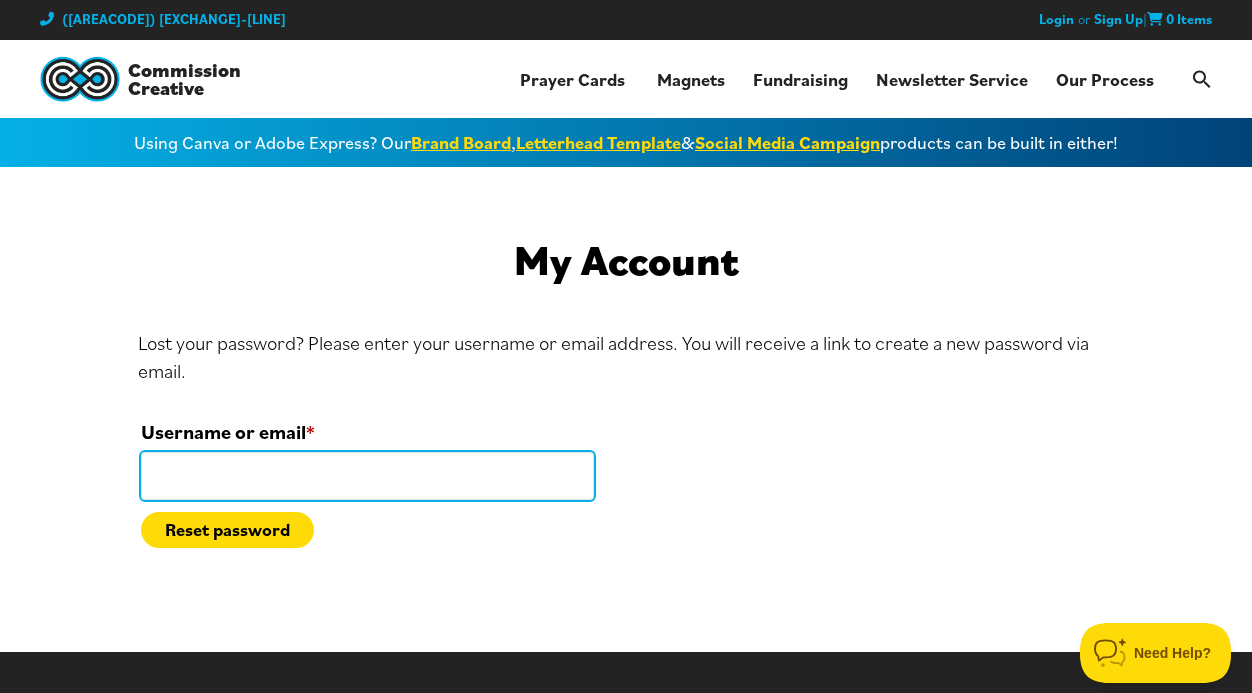 click on "Username or email  * Required" at bounding box center [367, 476] 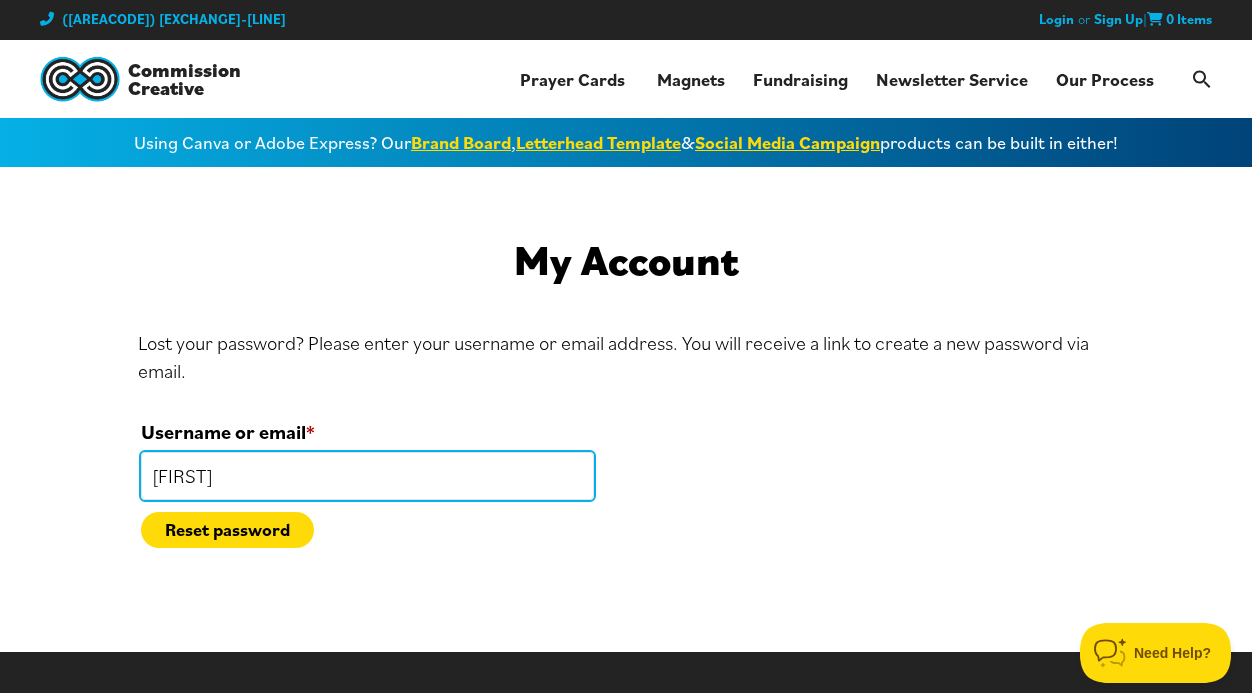 type on "[FIRST].[LAST]@[DOMAIN]" 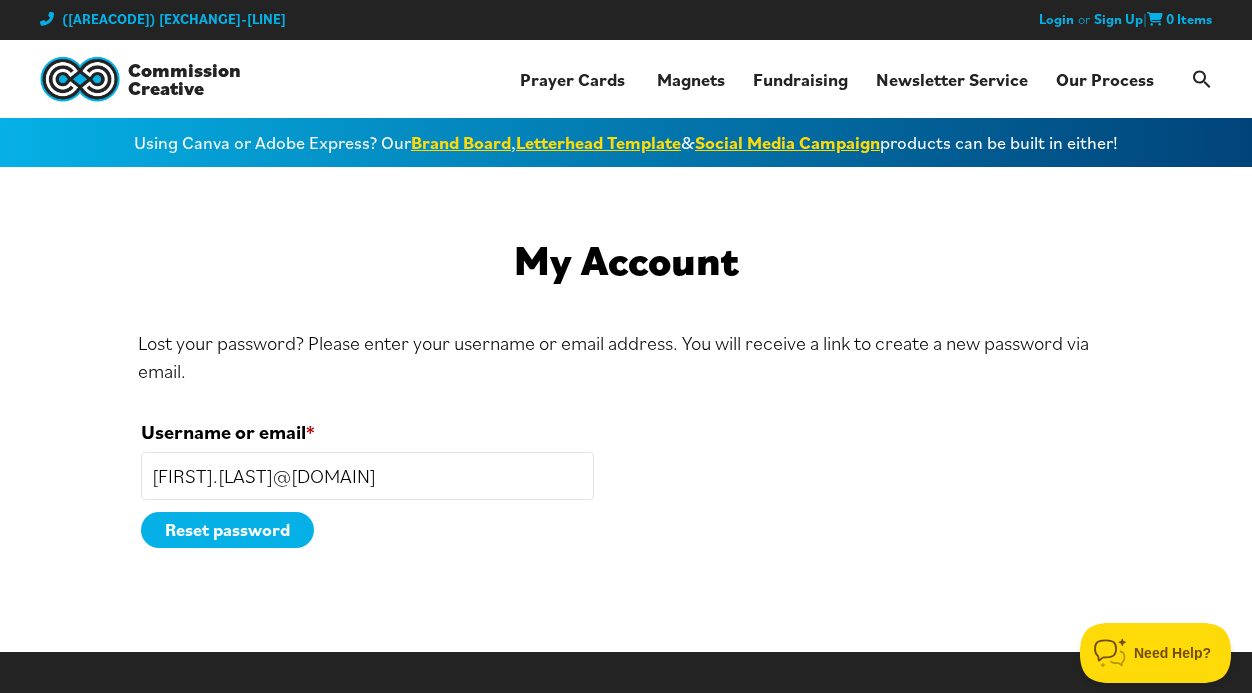 click on "Reset password" at bounding box center [227, 530] 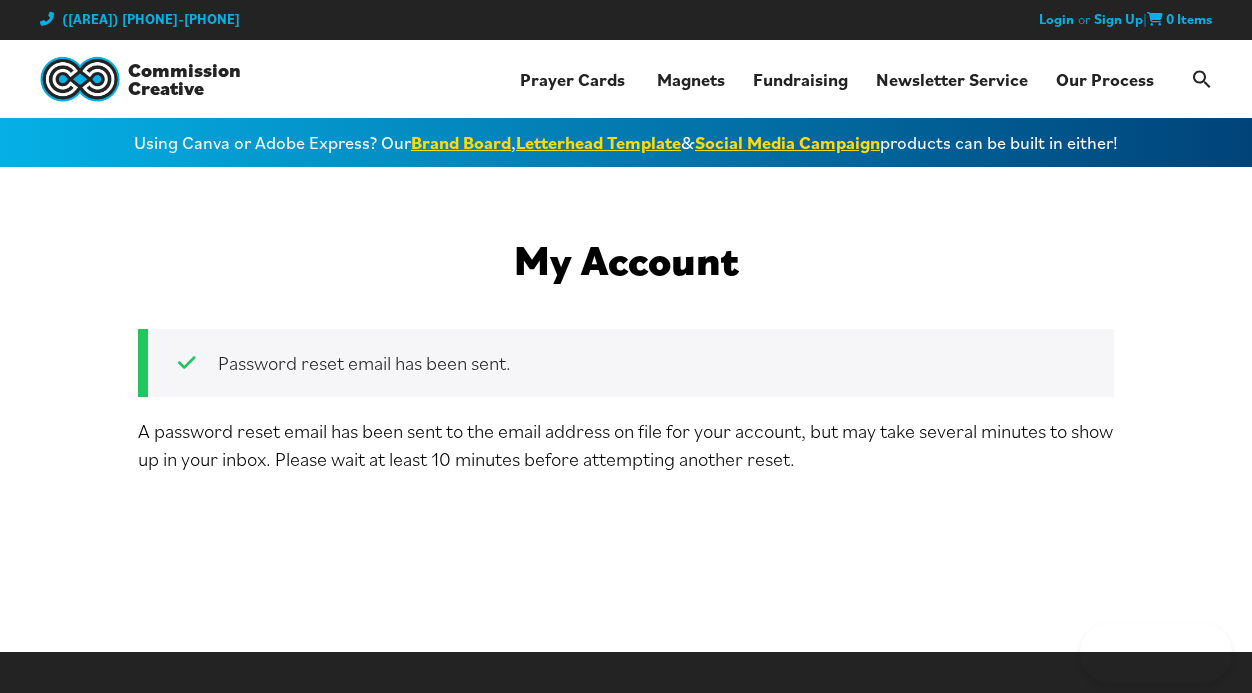 scroll, scrollTop: 0, scrollLeft: 0, axis: both 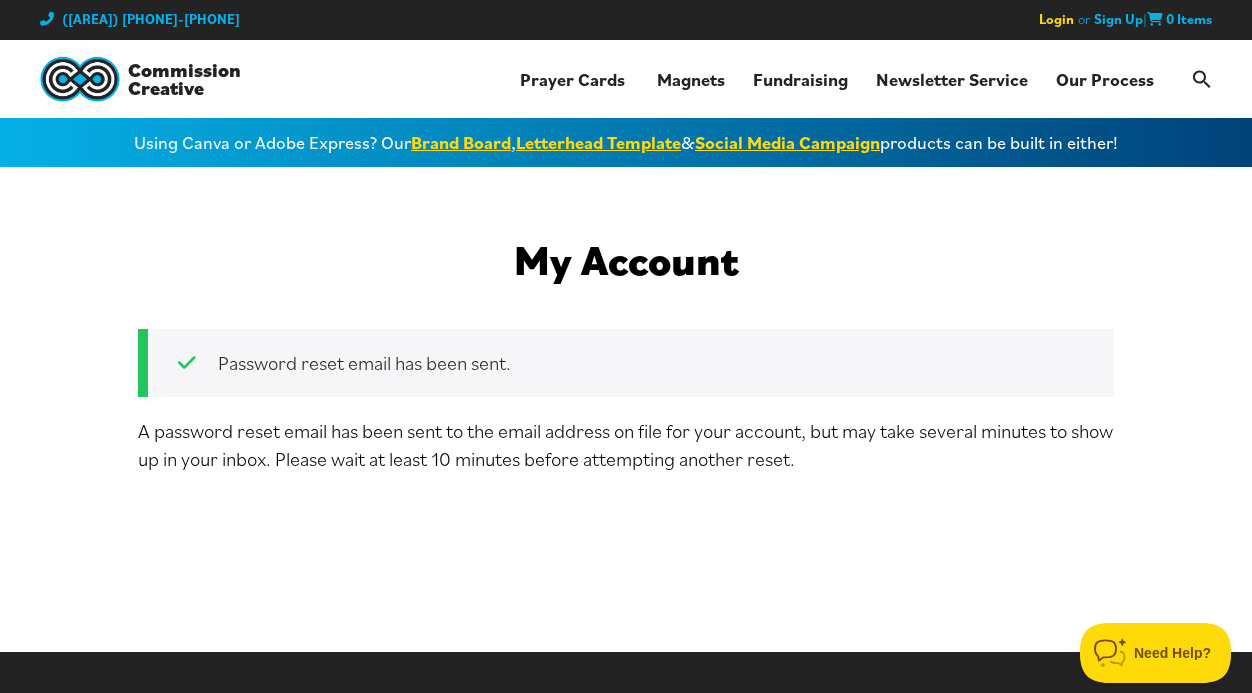 click on "Login" at bounding box center [1056, 20] 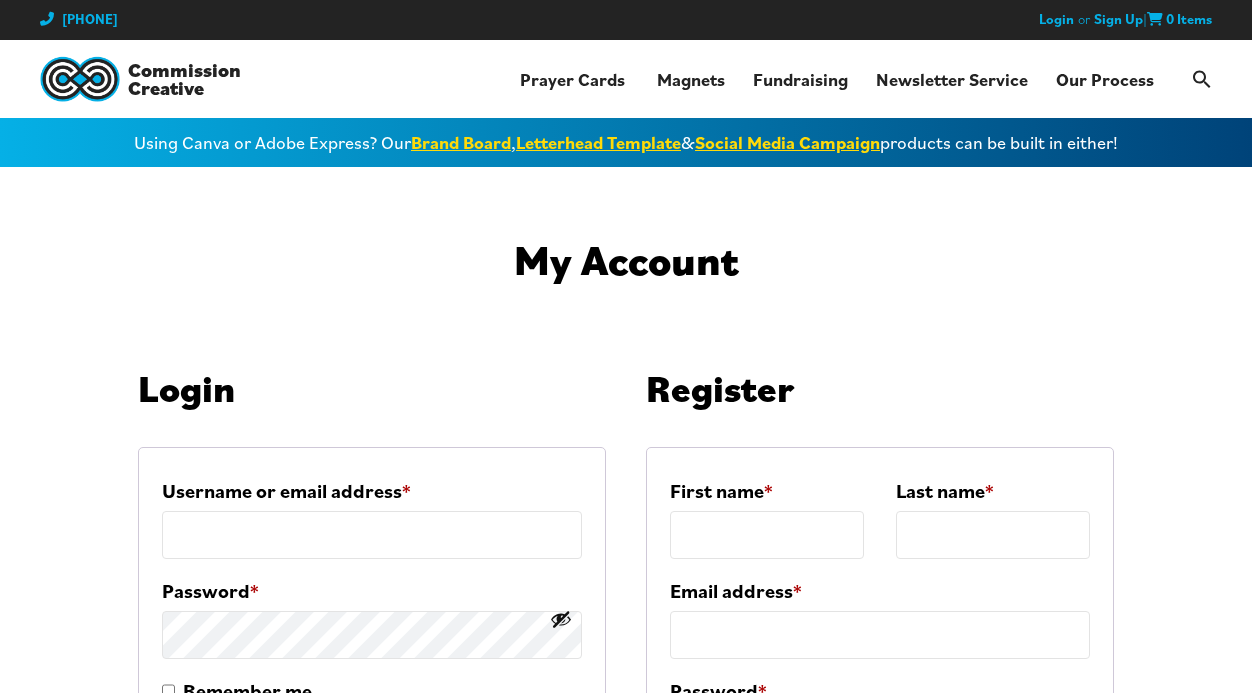 scroll, scrollTop: 0, scrollLeft: 0, axis: both 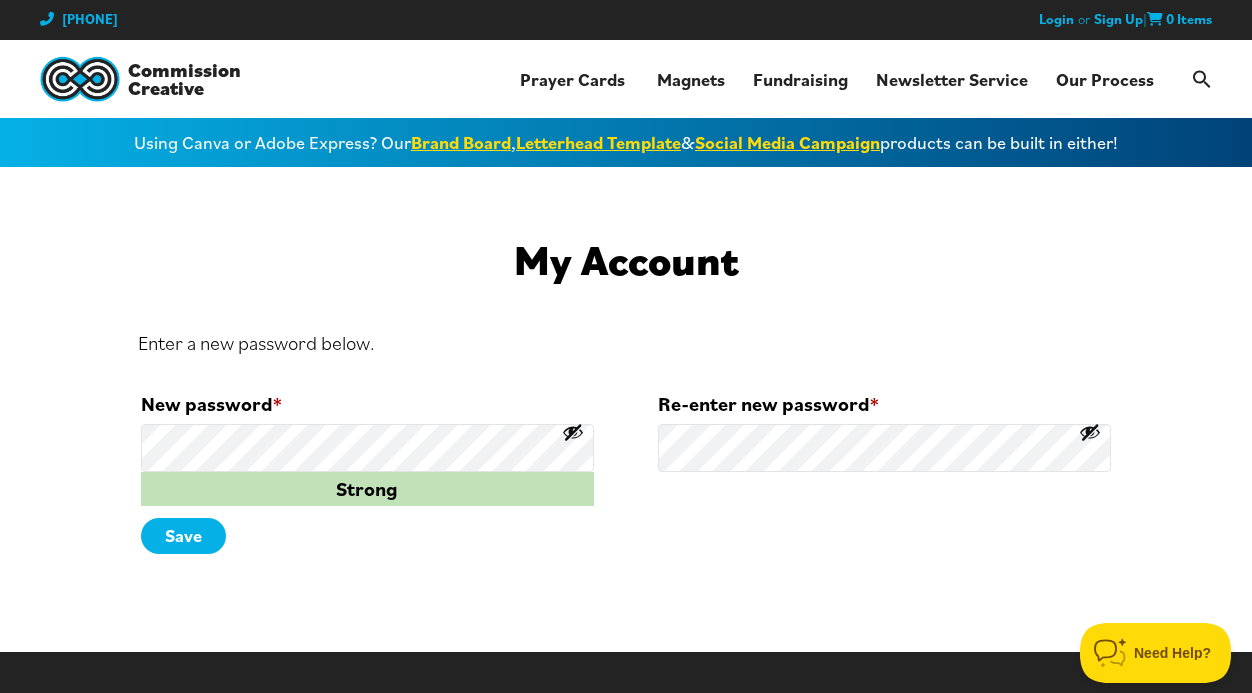click on "Save" at bounding box center [183, 536] 